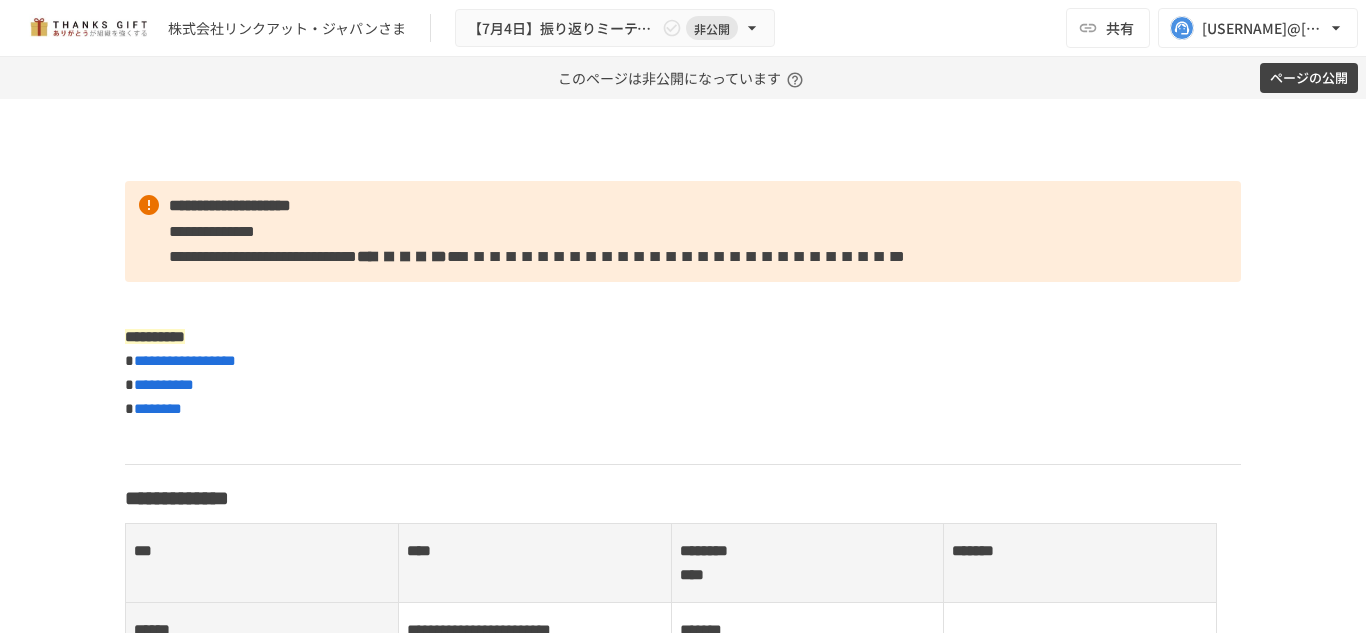 scroll, scrollTop: 0, scrollLeft: 0, axis: both 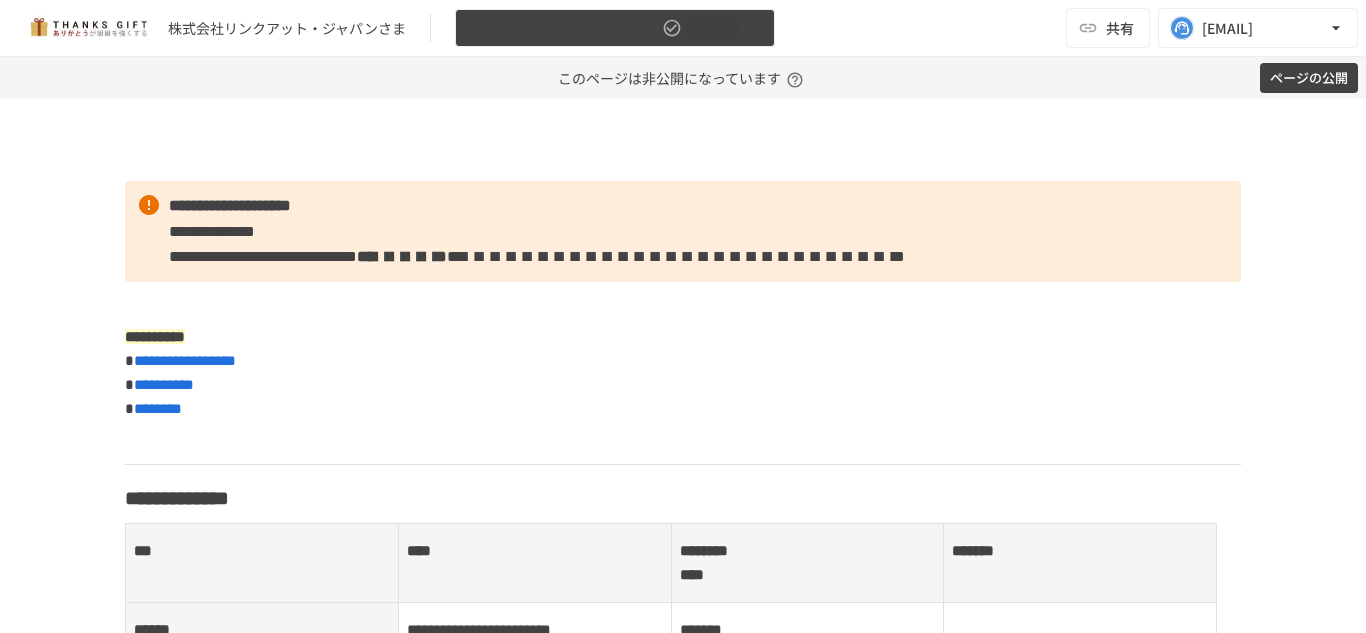 click on "【7月4日】振り返りミーティング" at bounding box center (563, 28) 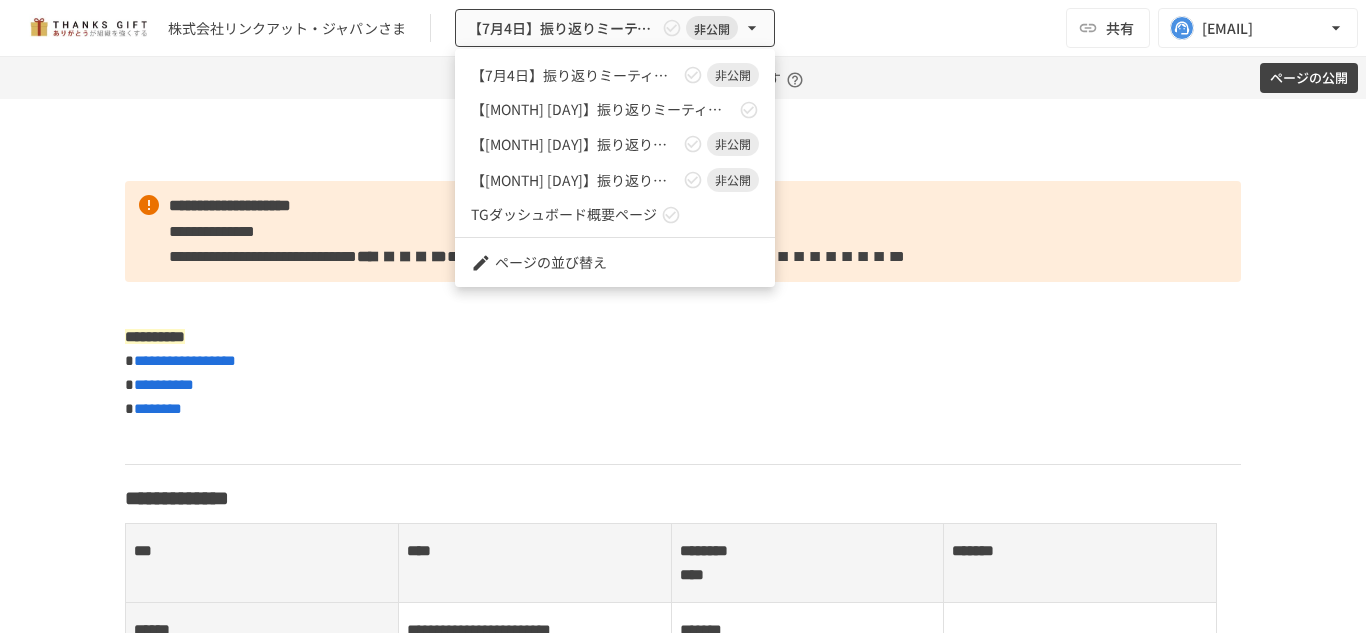 click at bounding box center (683, 316) 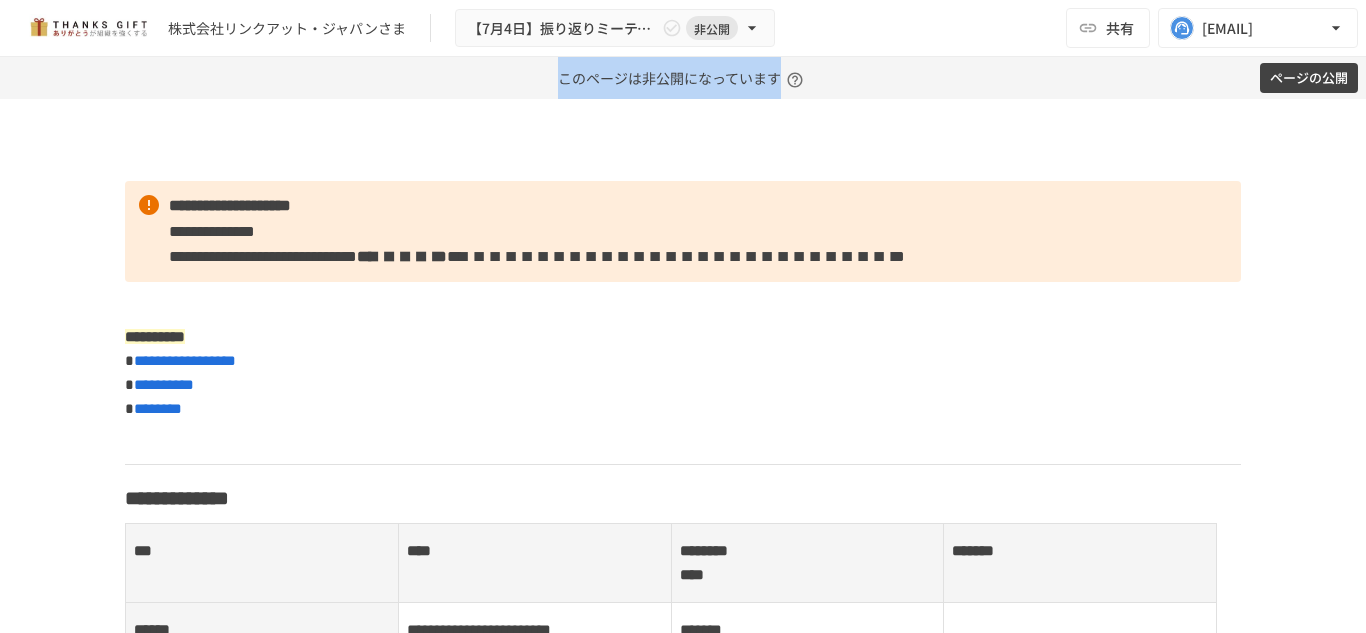 drag, startPoint x: 387, startPoint y: 128, endPoint x: 148, endPoint y: 77, distance: 244.38084 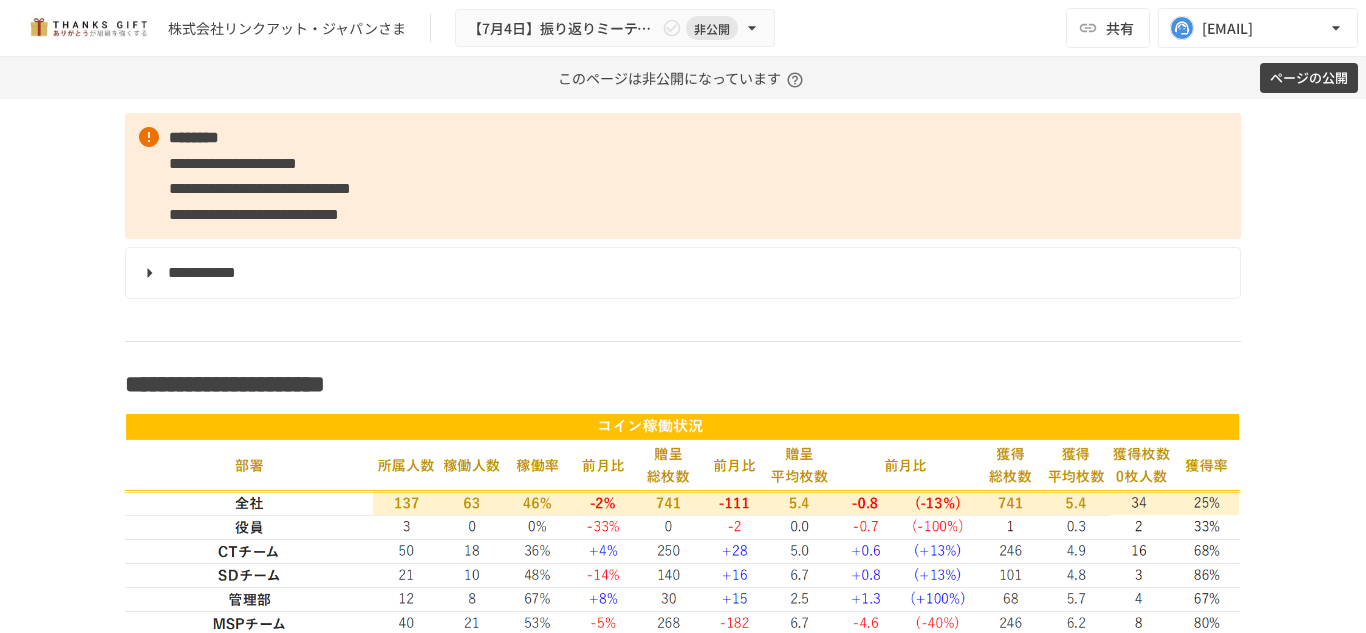 scroll, scrollTop: 2206, scrollLeft: 0, axis: vertical 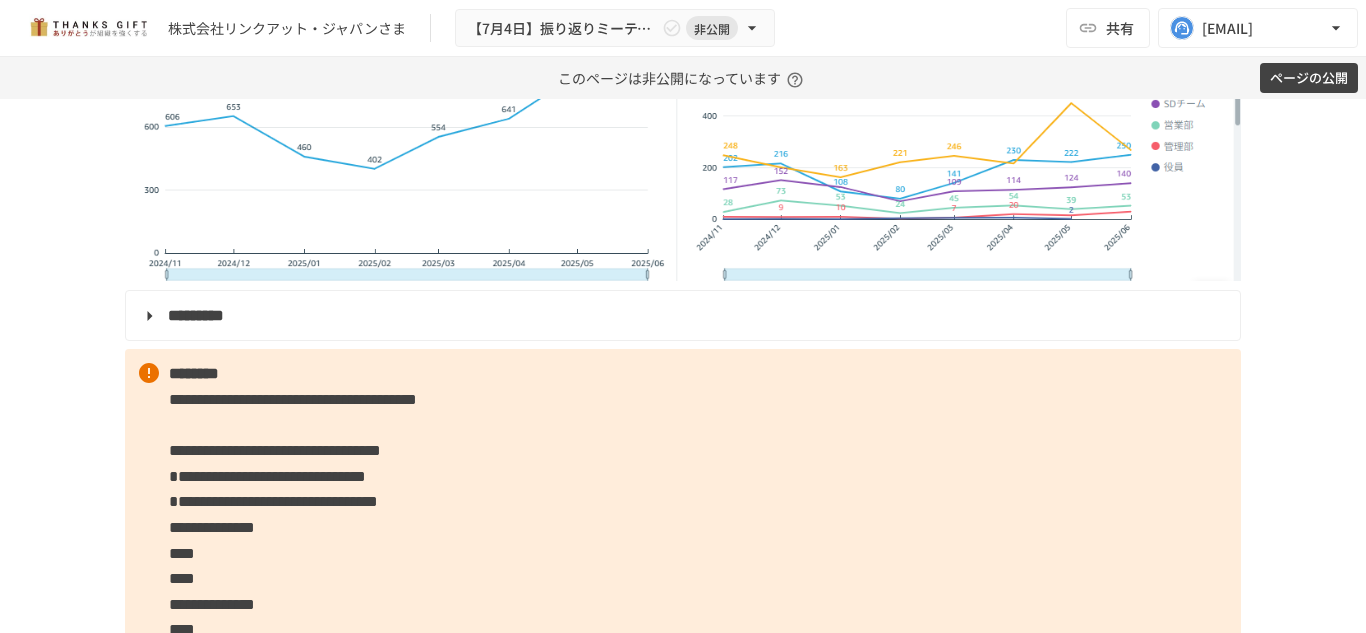 click on "********" at bounding box center (194, 373) 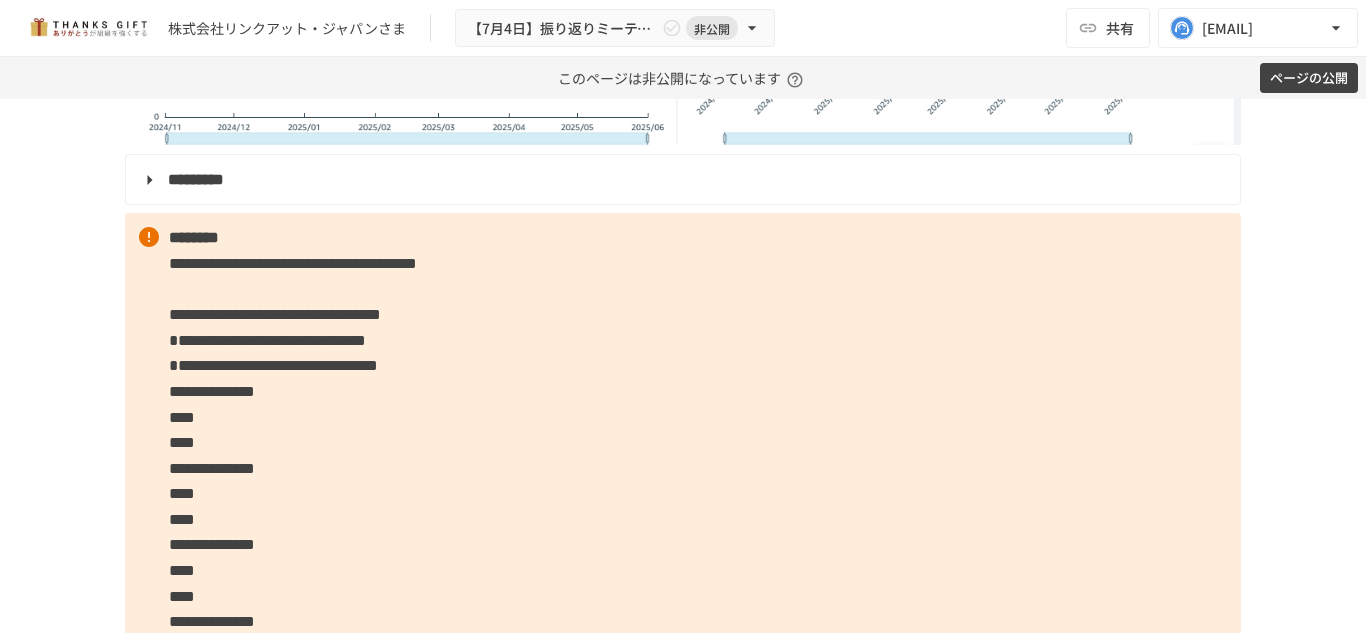 scroll, scrollTop: 3612, scrollLeft: 0, axis: vertical 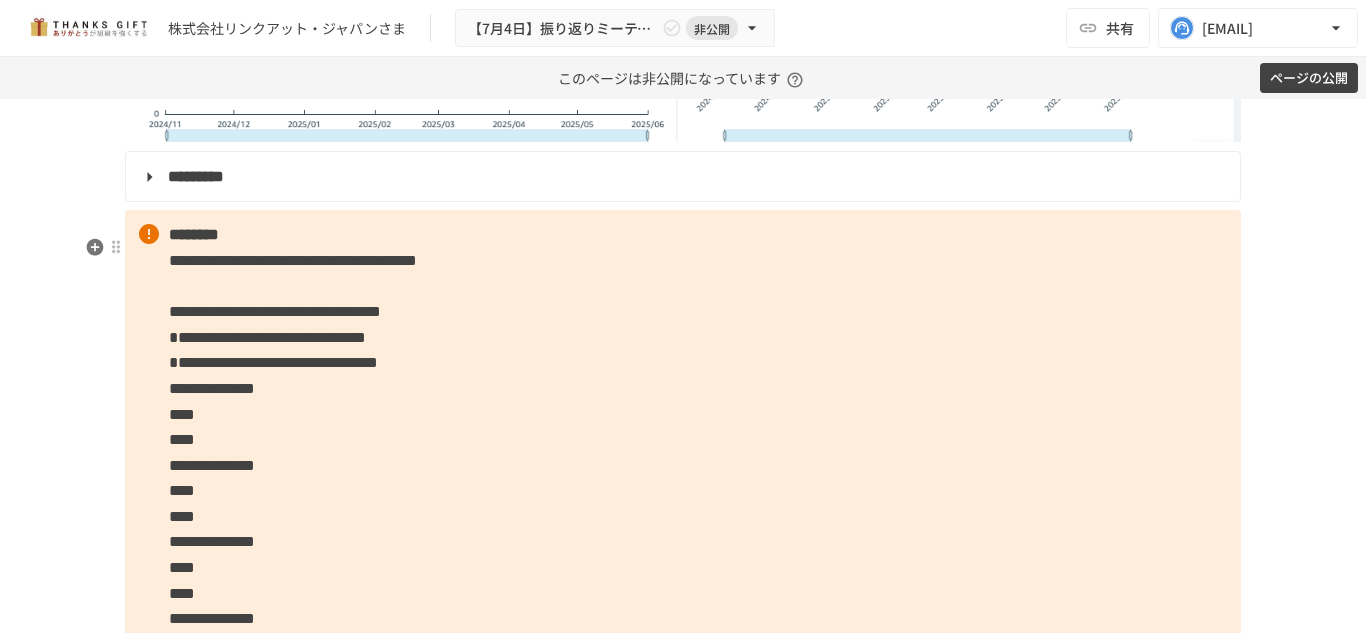 click on "**********" at bounding box center [683, 593] 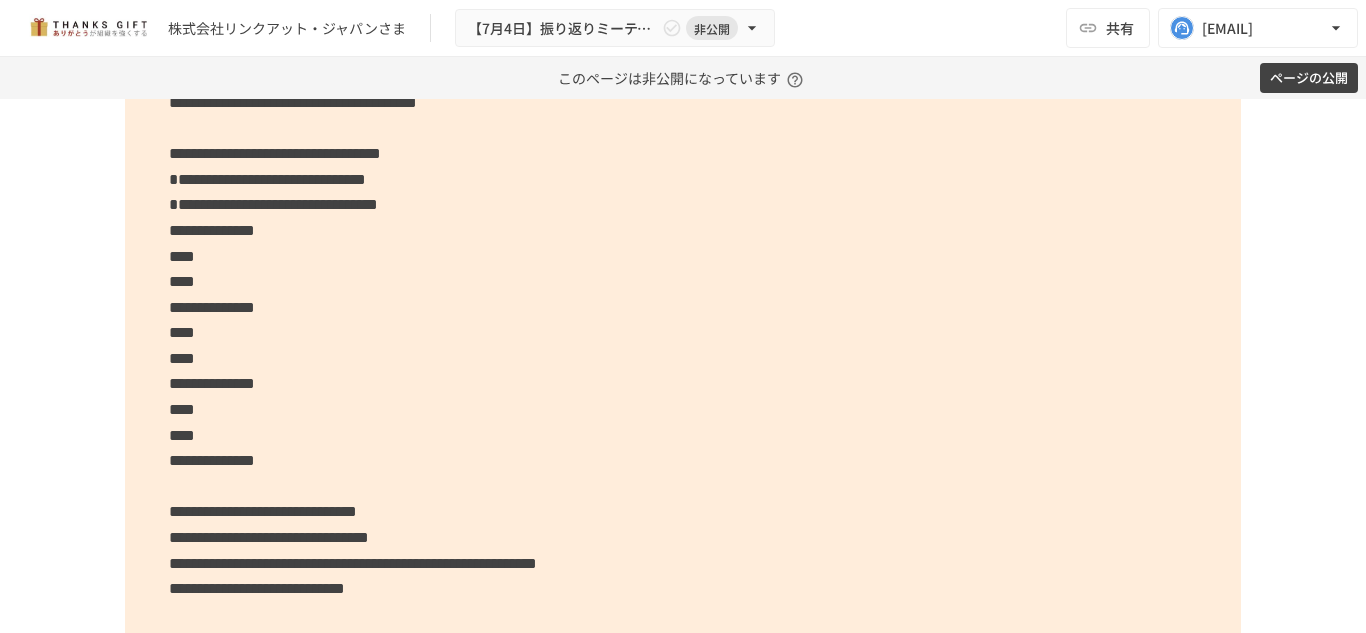 scroll, scrollTop: 3771, scrollLeft: 0, axis: vertical 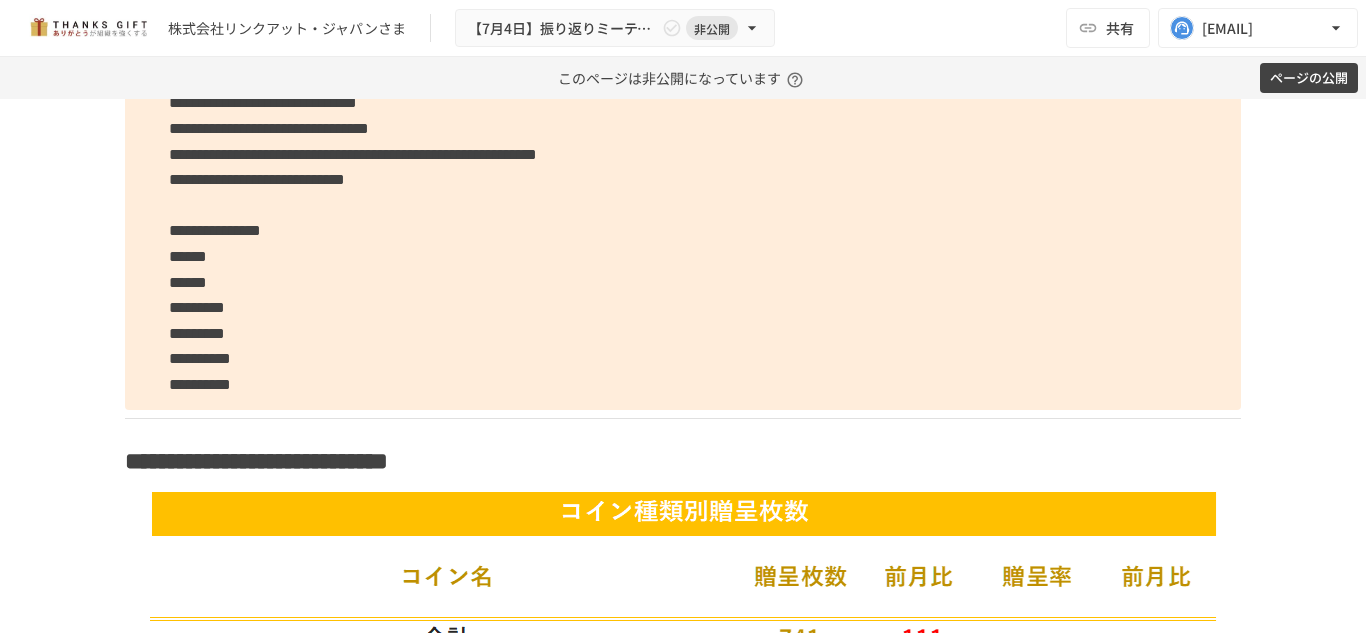 click 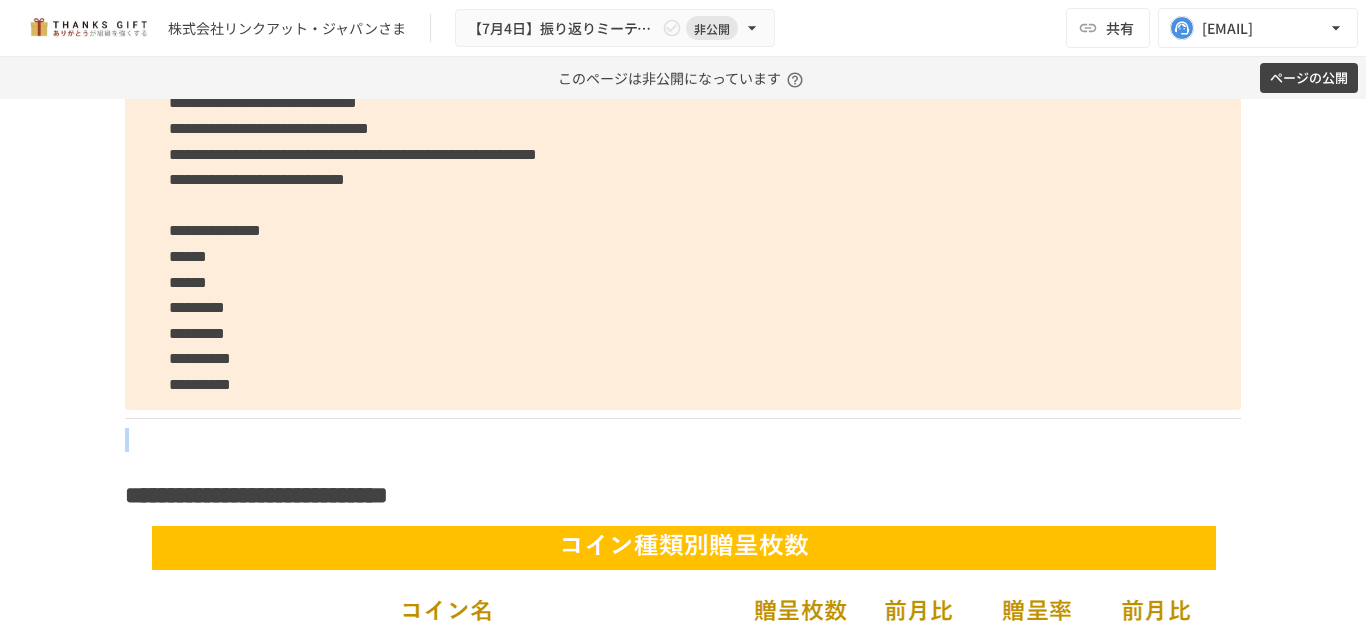 click on "**********" at bounding box center (683, -575) 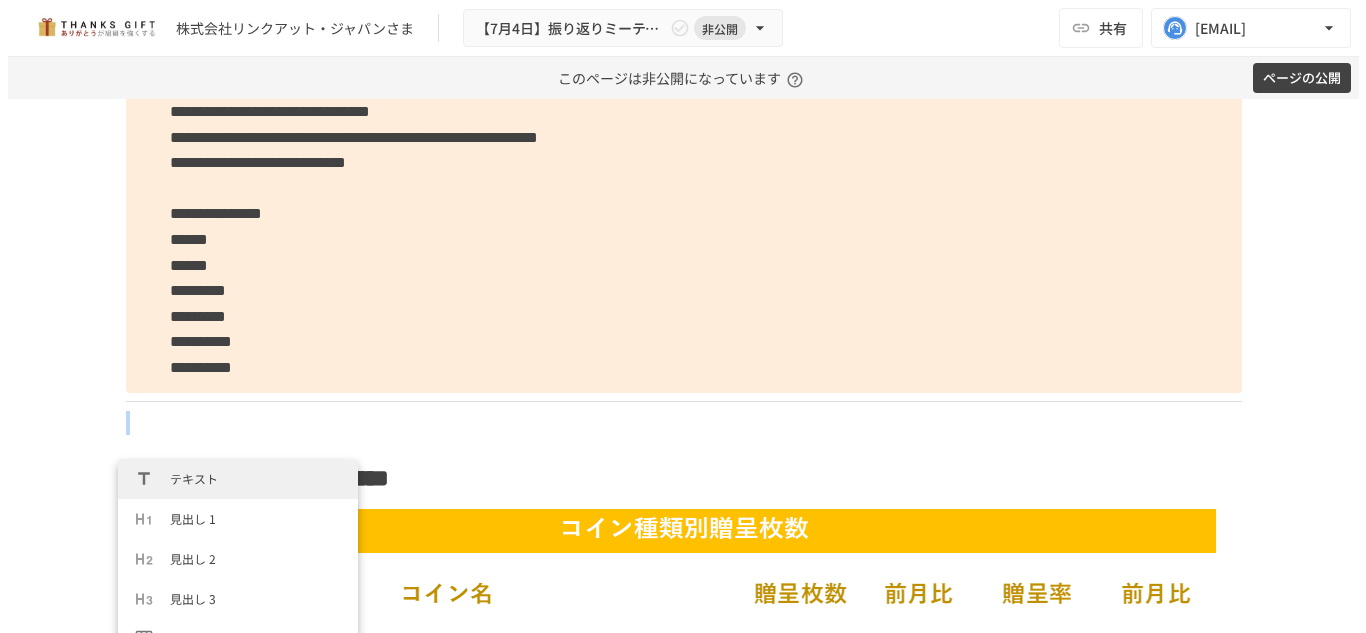 scroll, scrollTop: 4197, scrollLeft: 0, axis: vertical 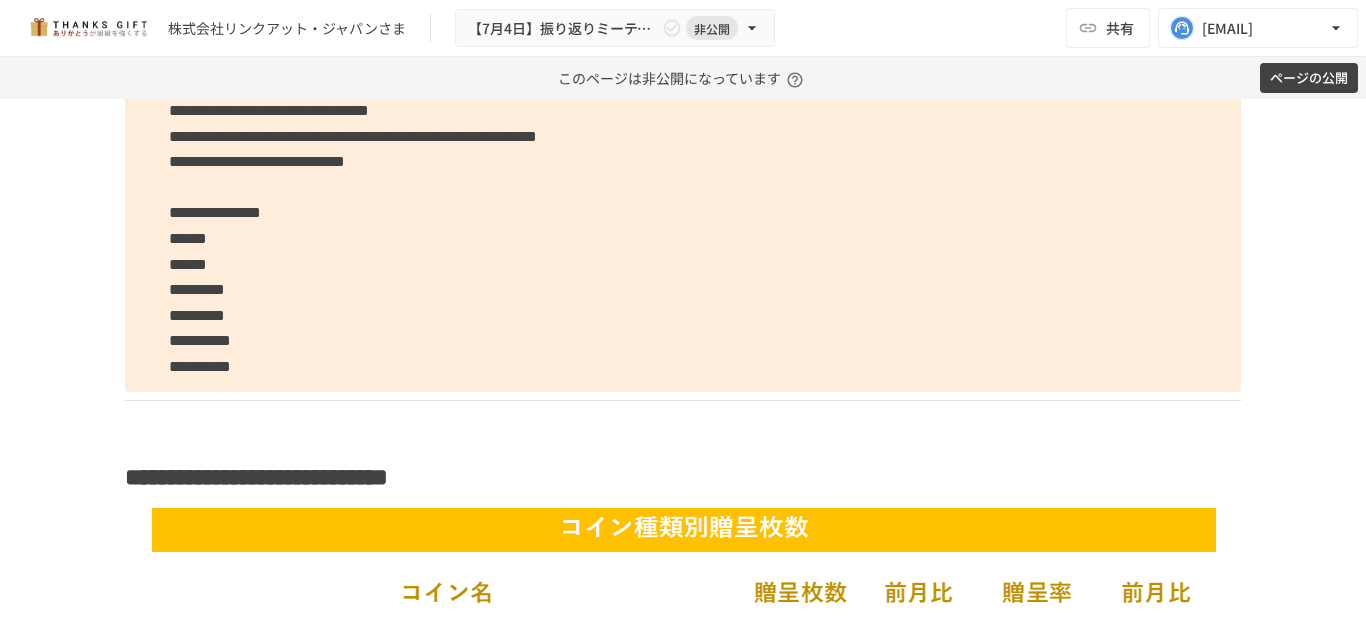 click on "**********" at bounding box center (683, 366) 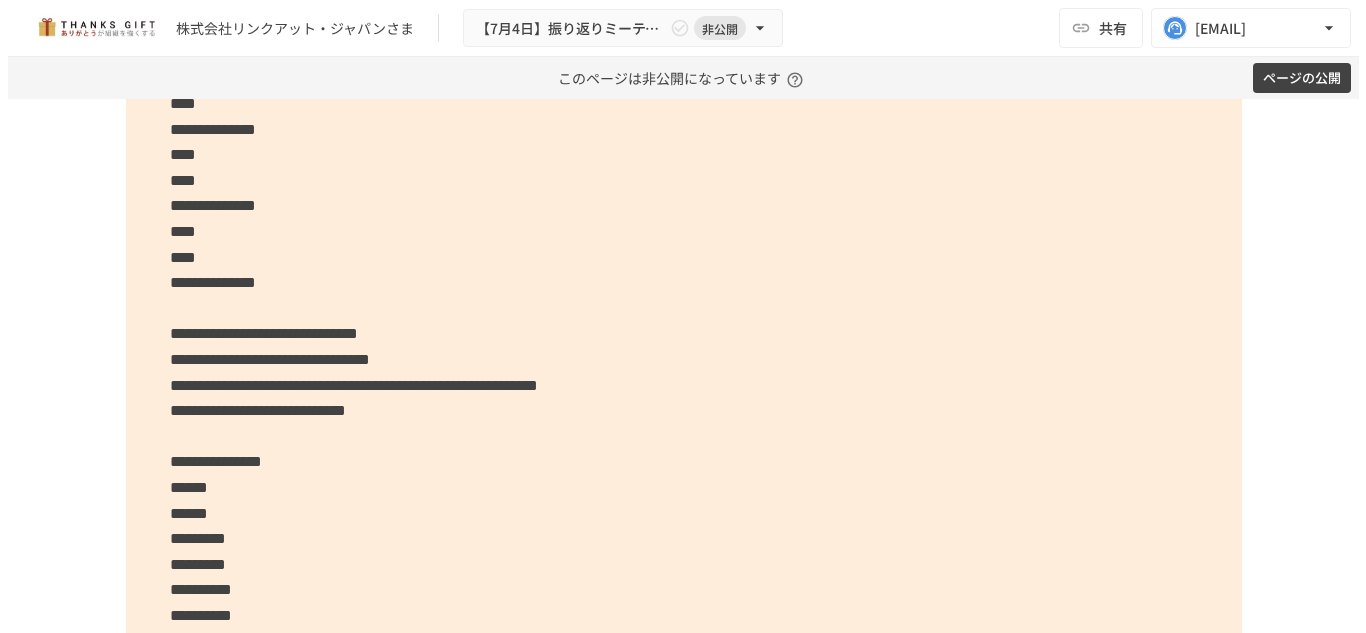 scroll, scrollTop: 4186, scrollLeft: 0, axis: vertical 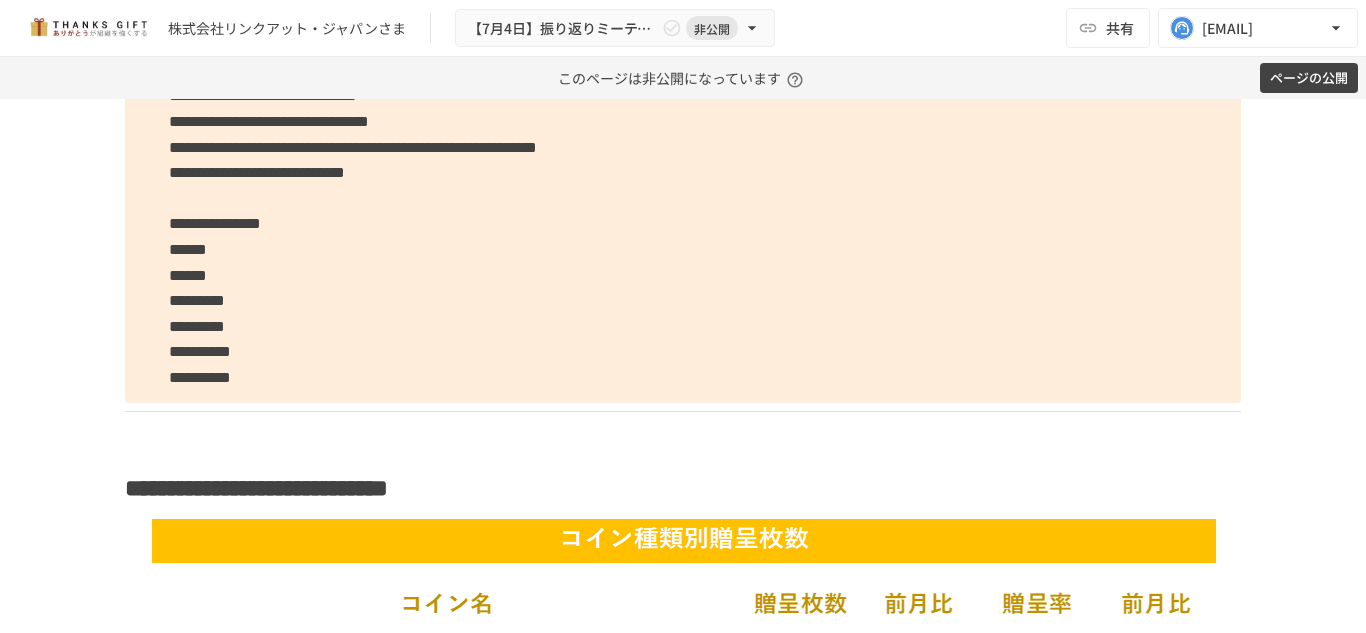 click at bounding box center [676, 457] 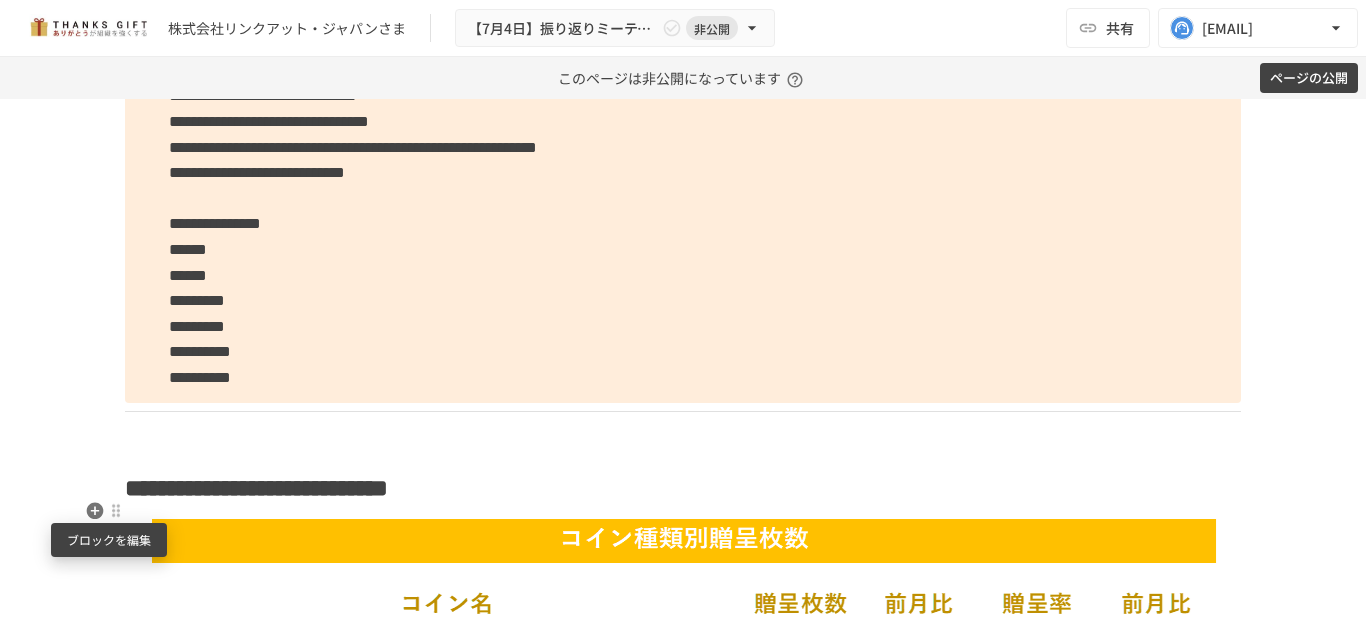 click at bounding box center [116, 511] 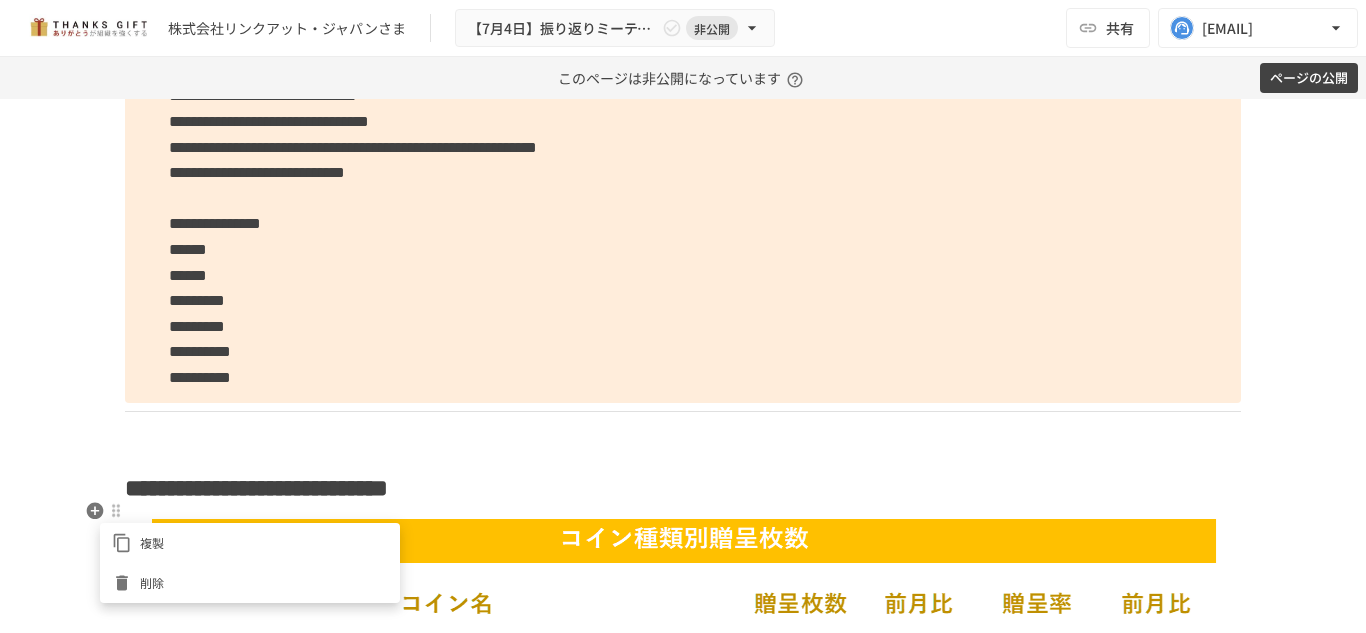 click at bounding box center [683, 316] 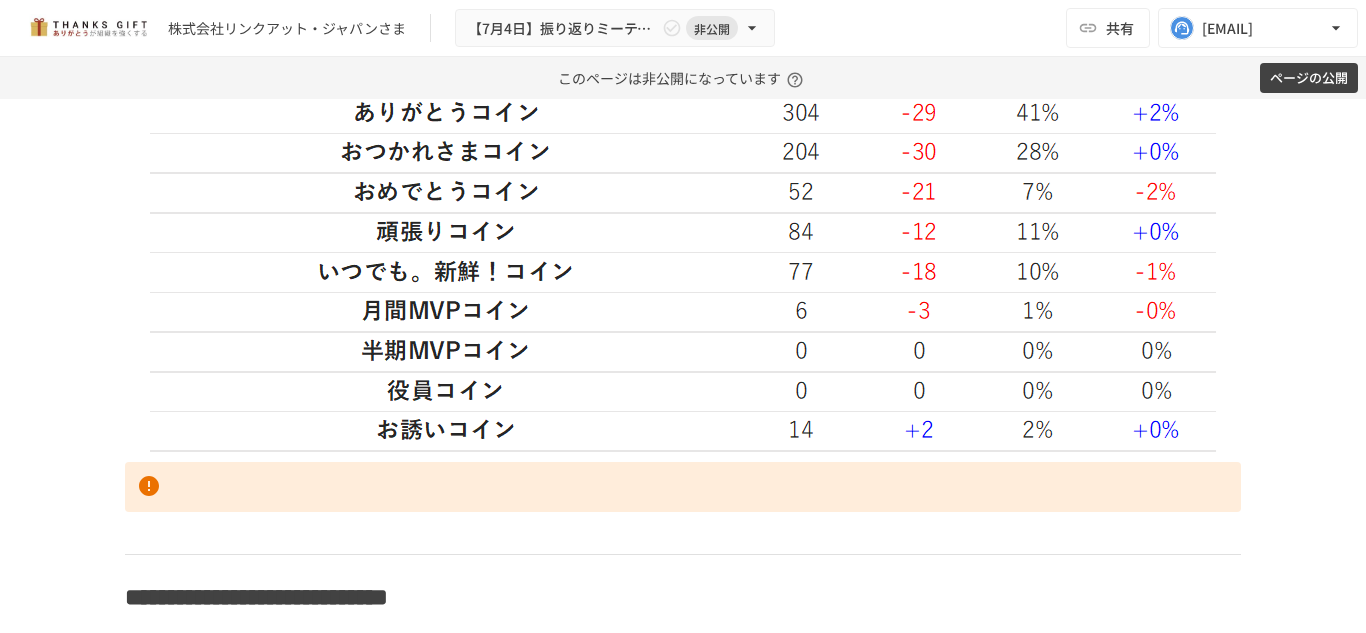 scroll, scrollTop: 4913, scrollLeft: 0, axis: vertical 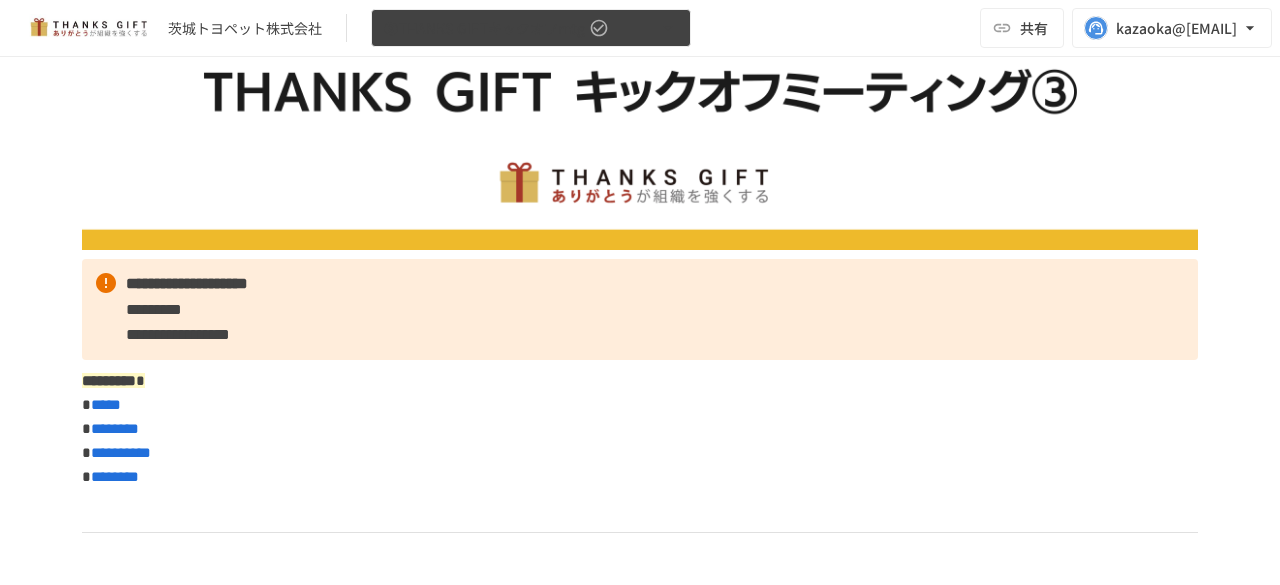 click on "③THANKS GIFTキックオフmtg" at bounding box center (484, 28) 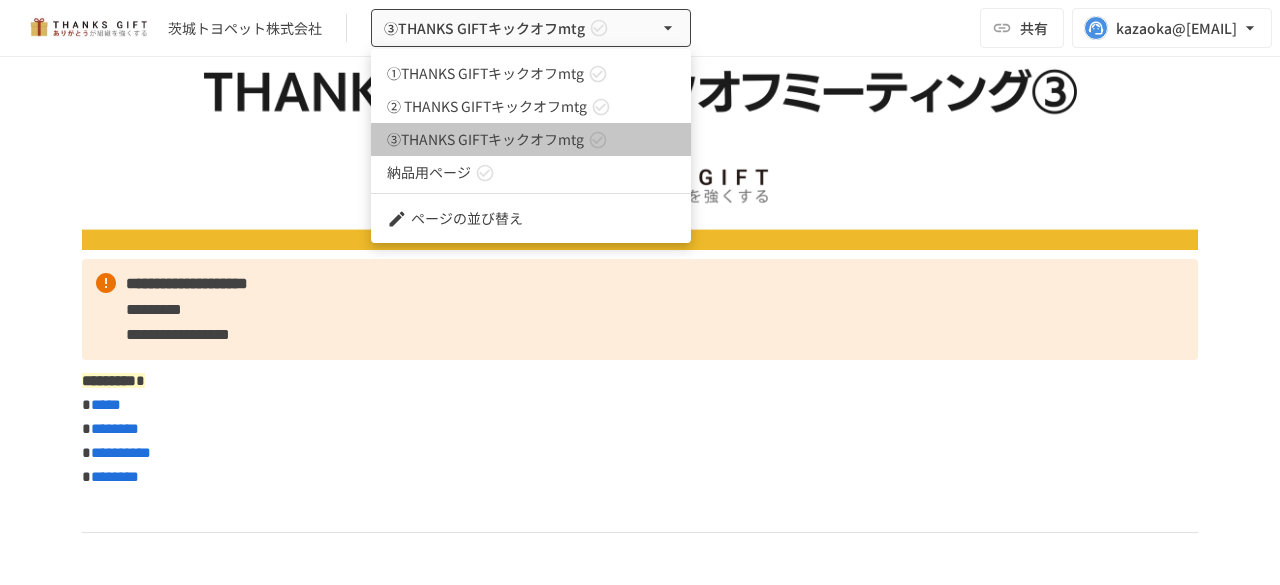 click on "③THANKS GIFTキックオフmtg" at bounding box center (485, 139) 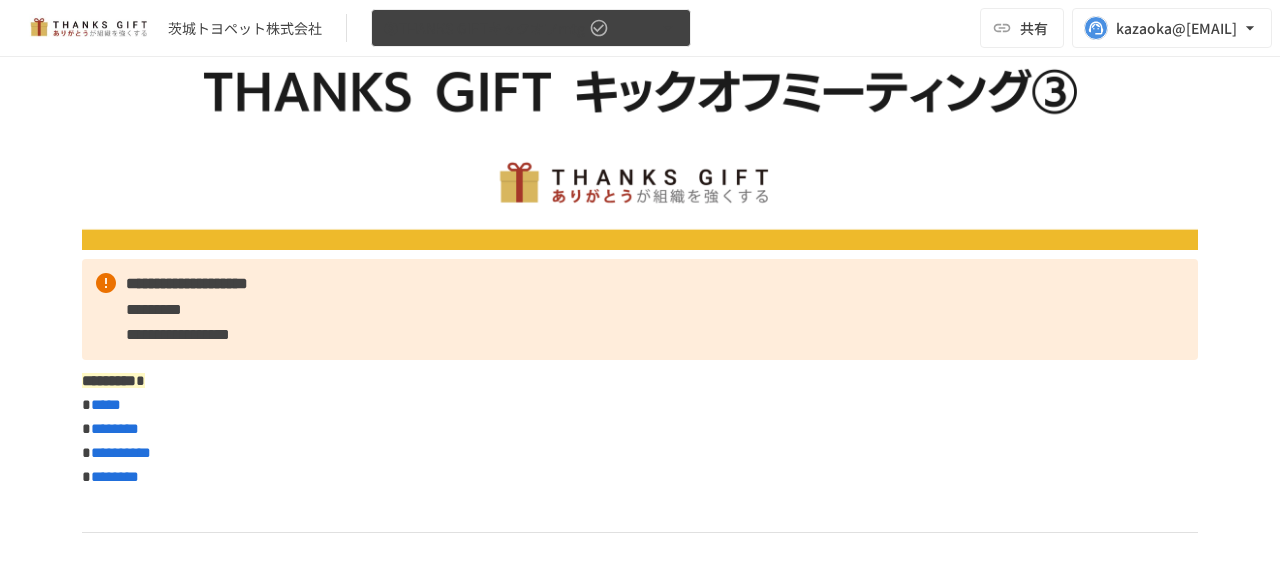 click on "③THANKS GIFTキックオフmtg" at bounding box center (484, 28) 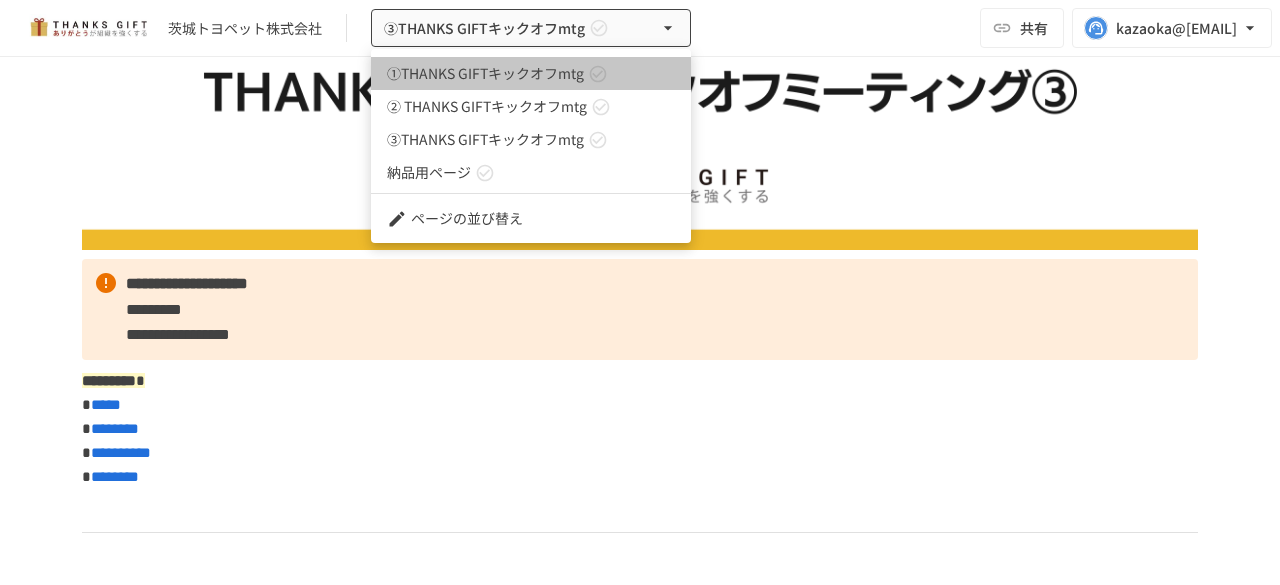 click on "①THANKS GIFTキックオフmtg" at bounding box center [485, 73] 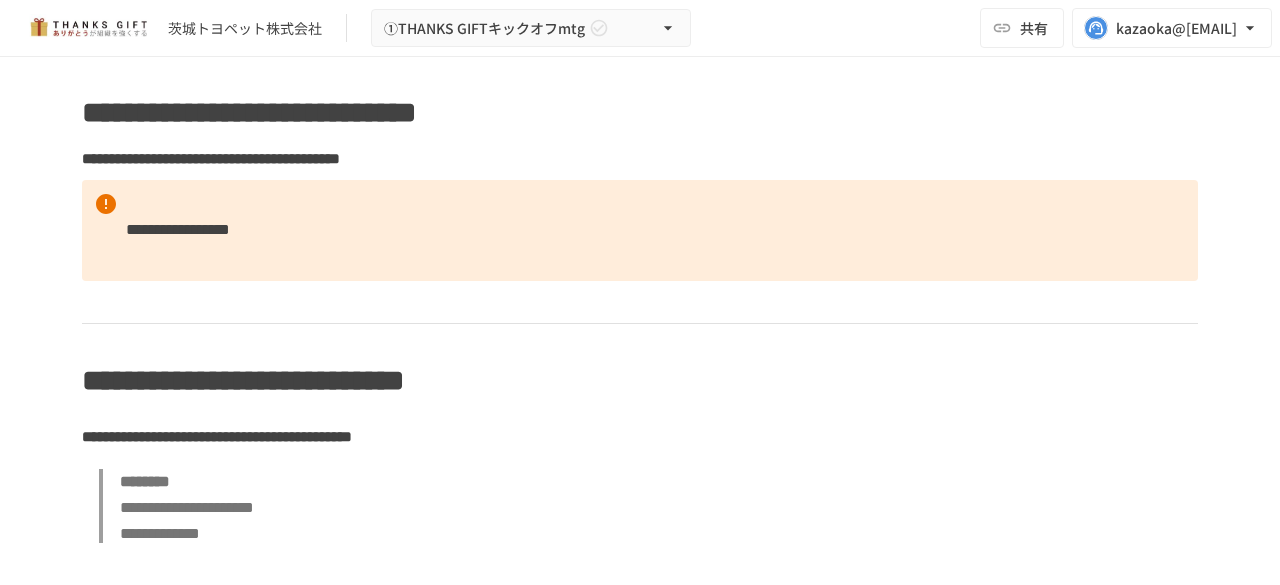 scroll, scrollTop: 3437, scrollLeft: 0, axis: vertical 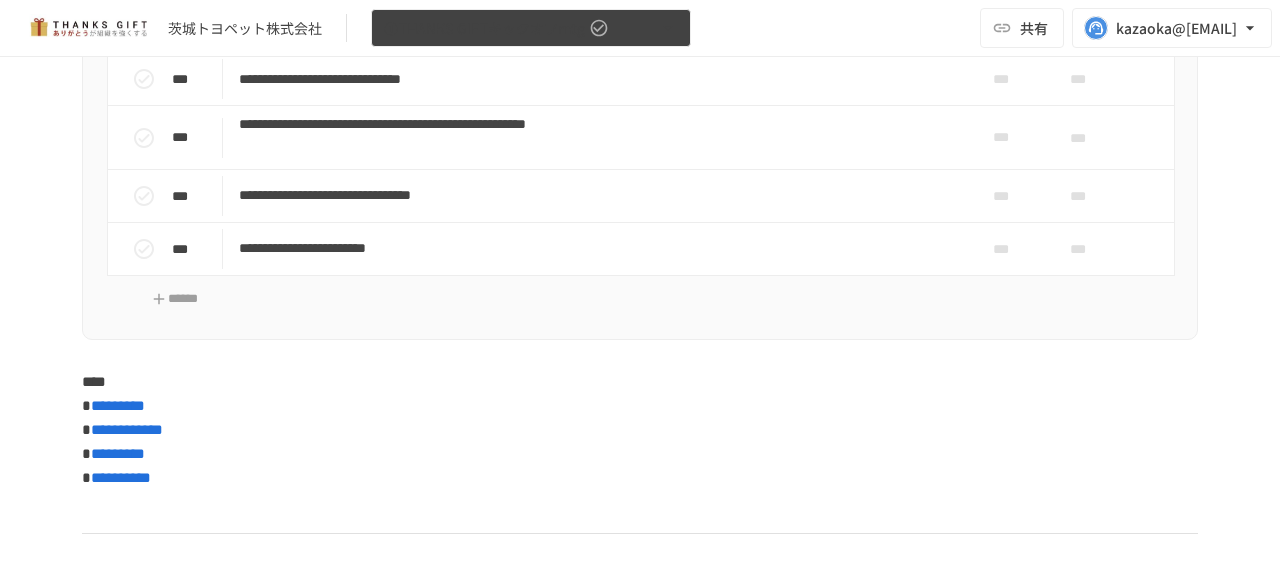 click on "①THANKS GIFTキックオフmtg" at bounding box center (484, 28) 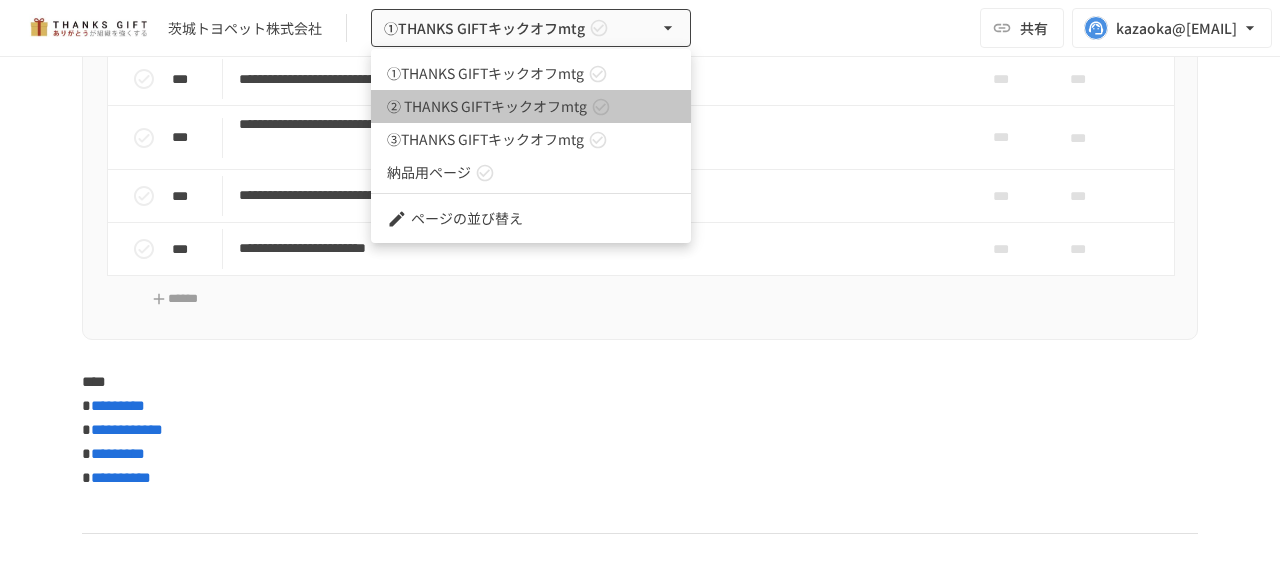 click on "② THANKS GIFTキックオフmtg" at bounding box center (487, 106) 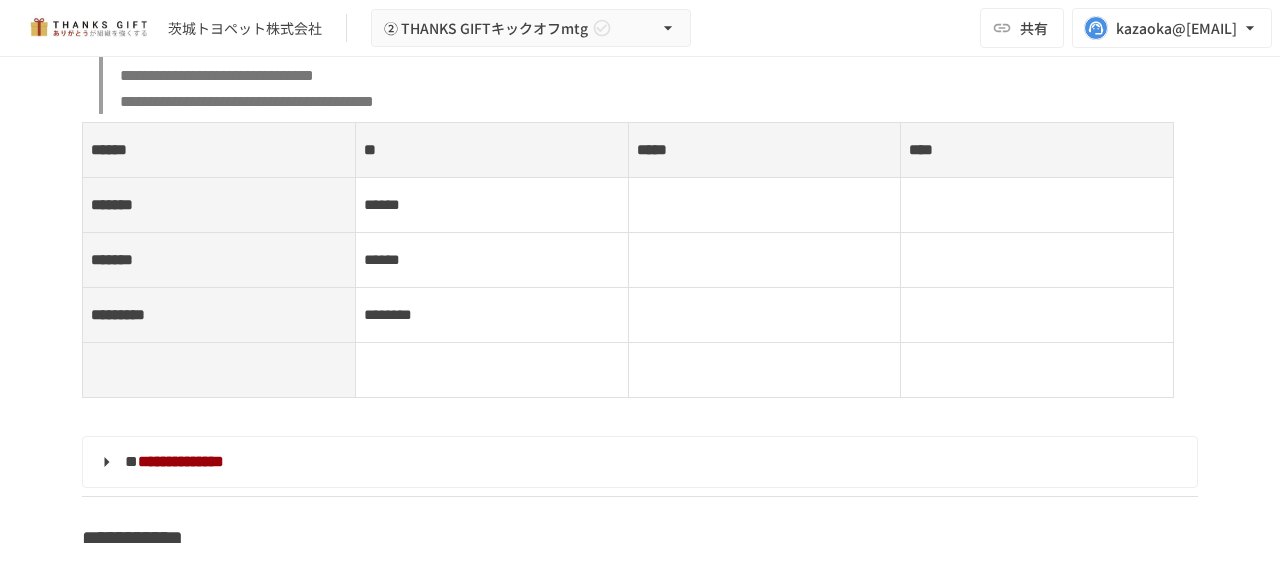 scroll, scrollTop: 5354, scrollLeft: 0, axis: vertical 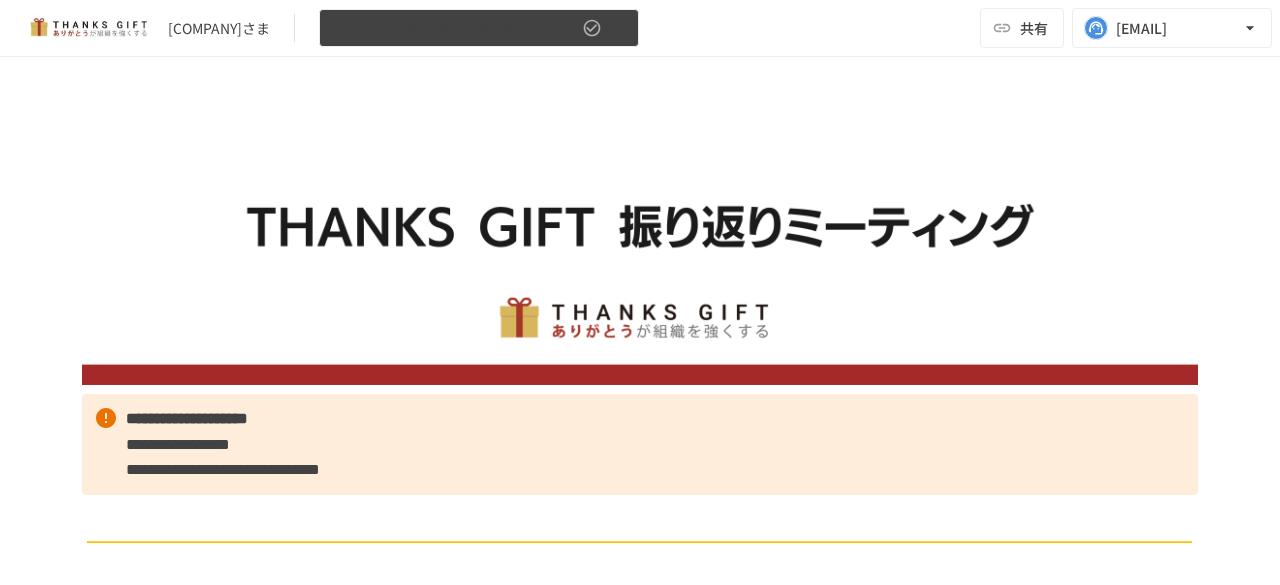 click 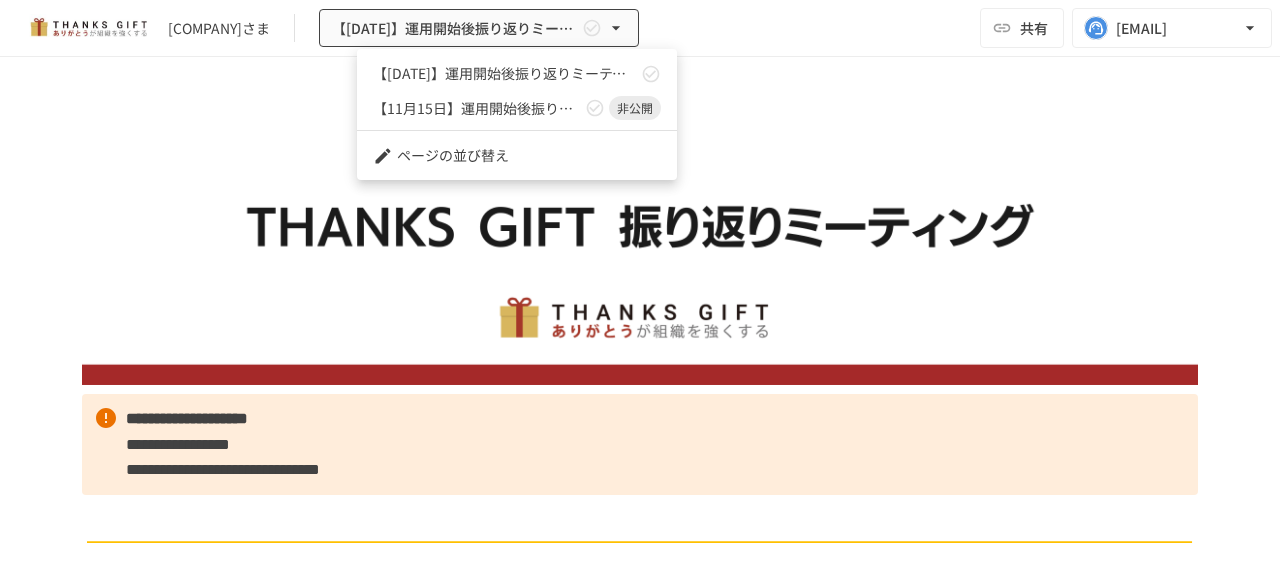 click at bounding box center [640, 292] 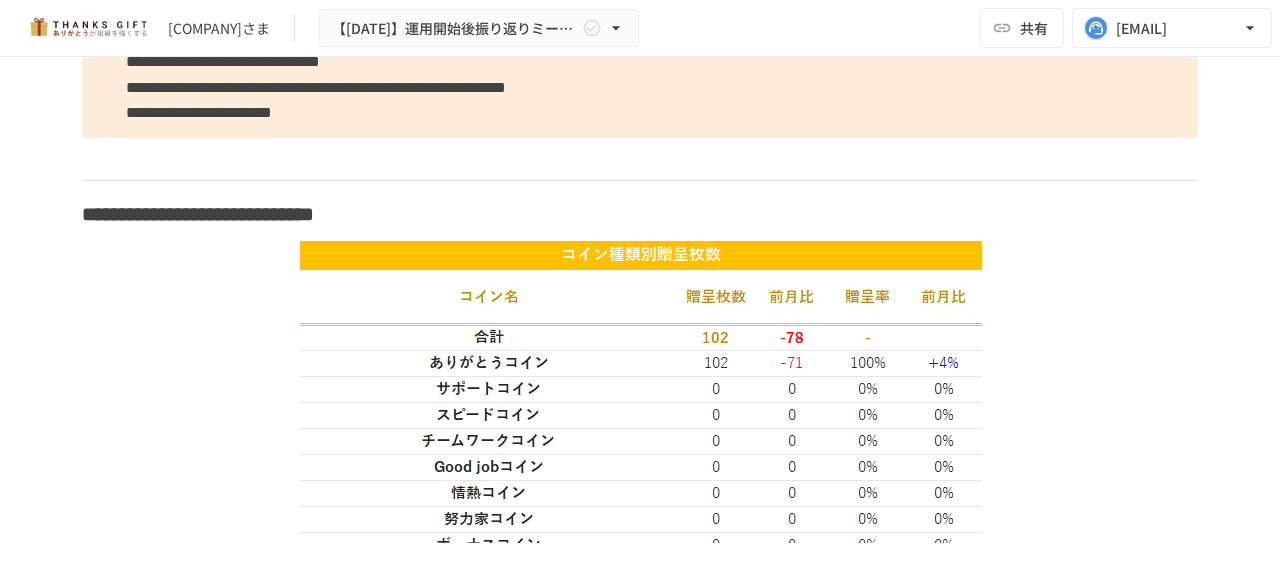 scroll, scrollTop: 2431, scrollLeft: 0, axis: vertical 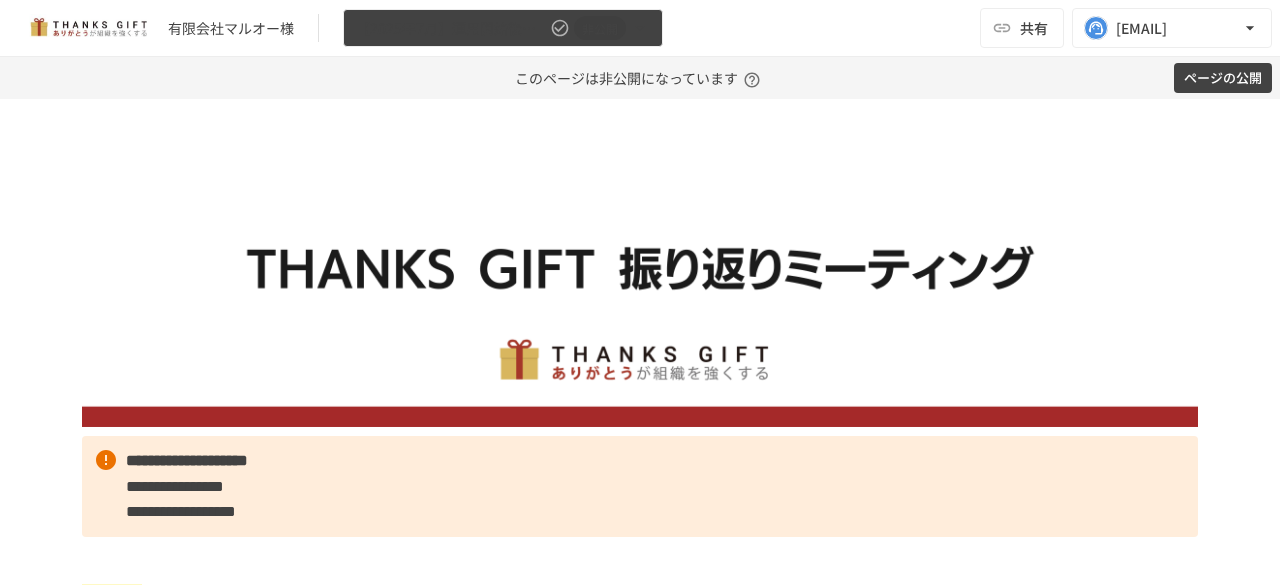 click 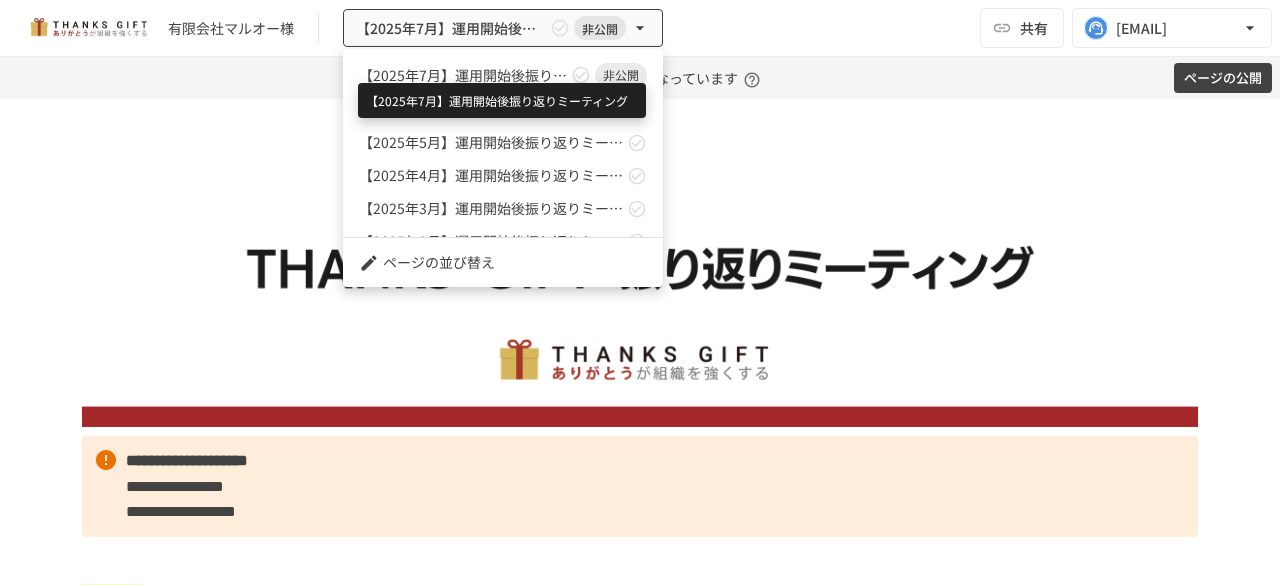 scroll, scrollTop: 358, scrollLeft: 0, axis: vertical 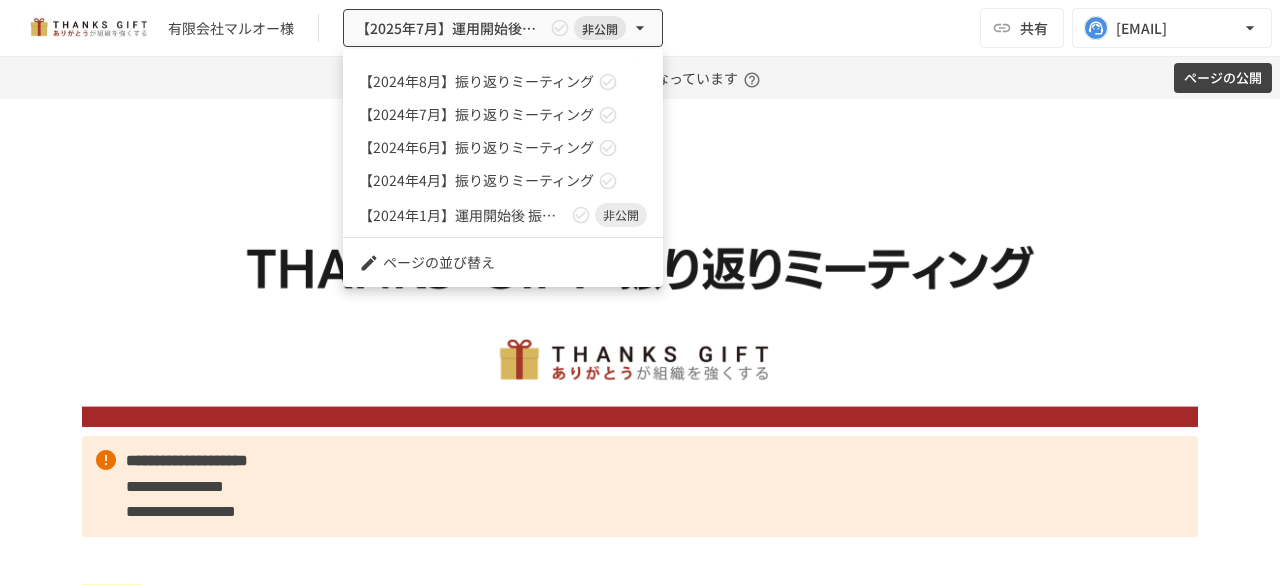 click at bounding box center (640, 292) 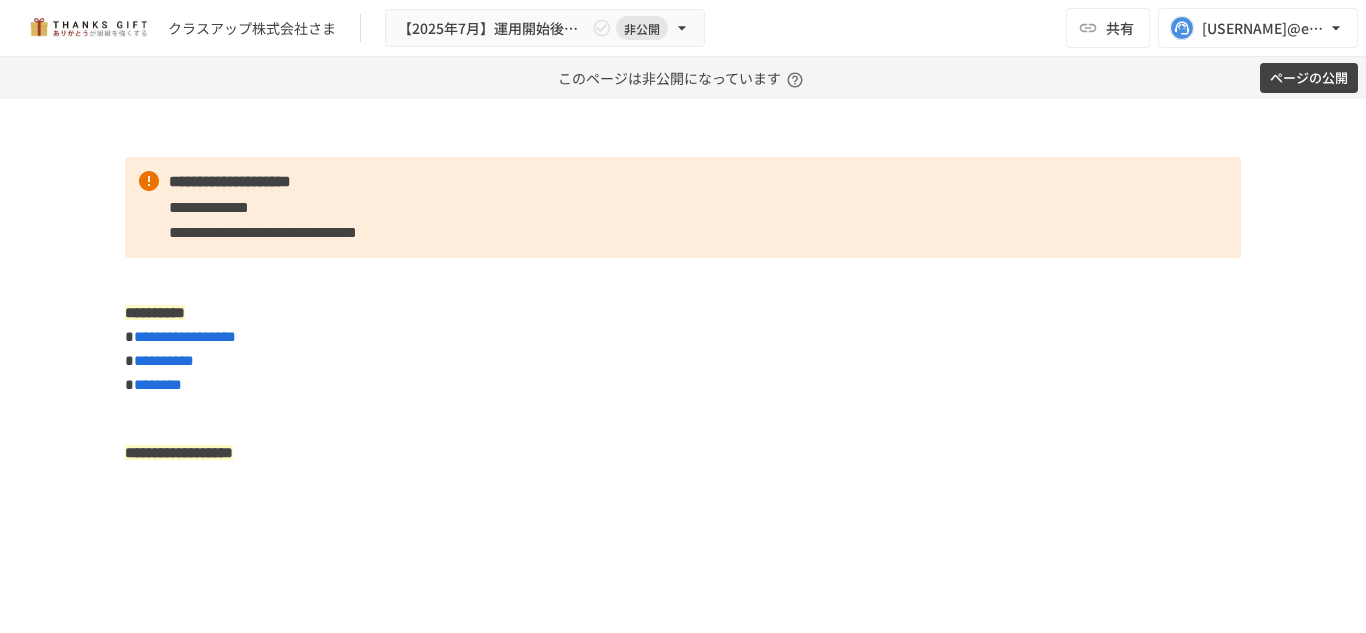 scroll, scrollTop: 0, scrollLeft: 0, axis: both 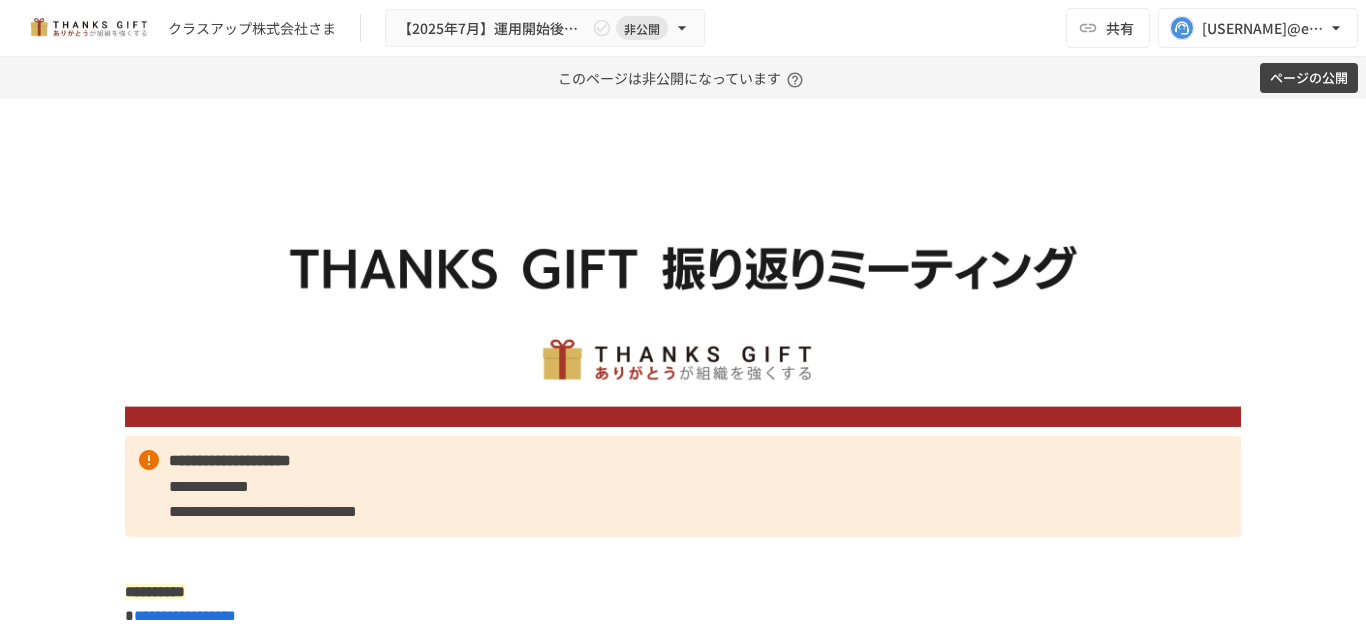 click on "**********" at bounding box center (683, 366) 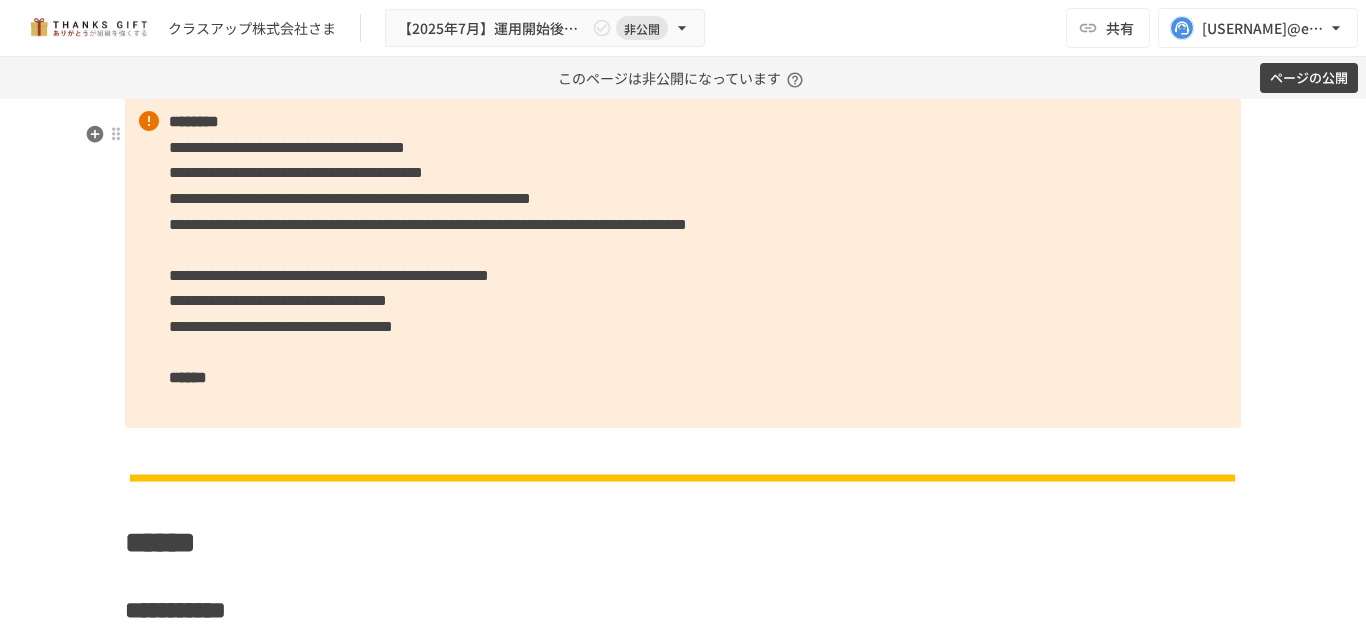 scroll, scrollTop: 9221, scrollLeft: 0, axis: vertical 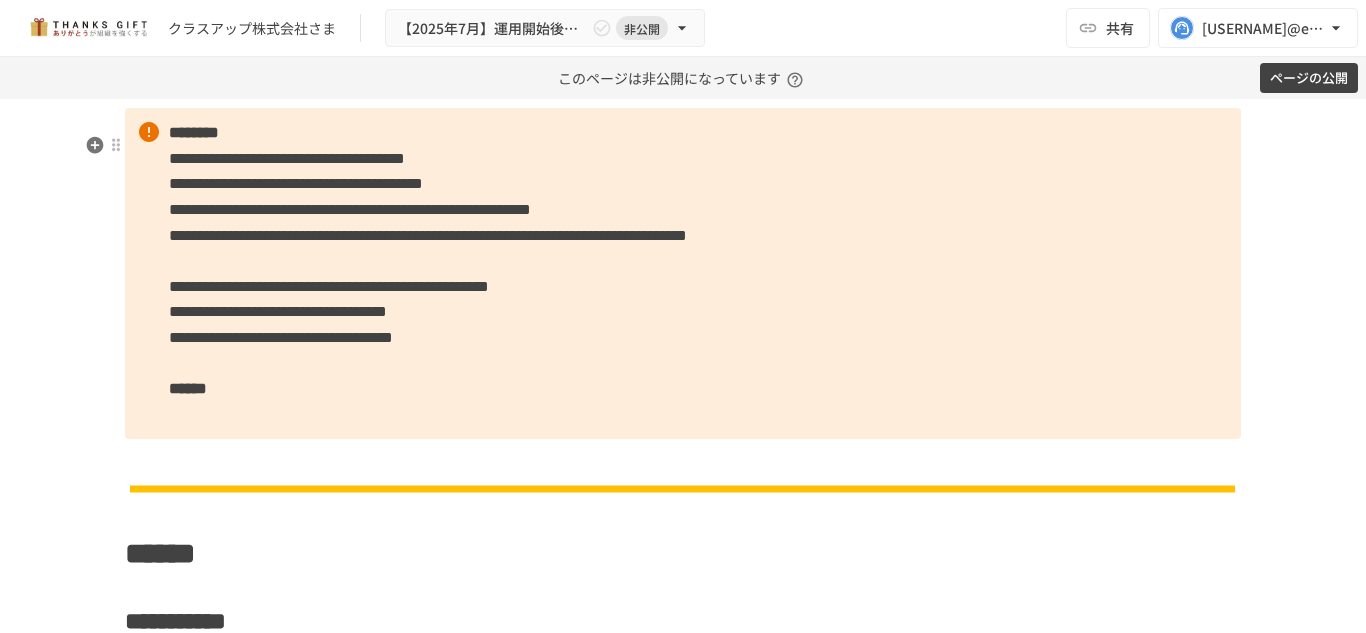 click on "**********" at bounding box center [683, 273] 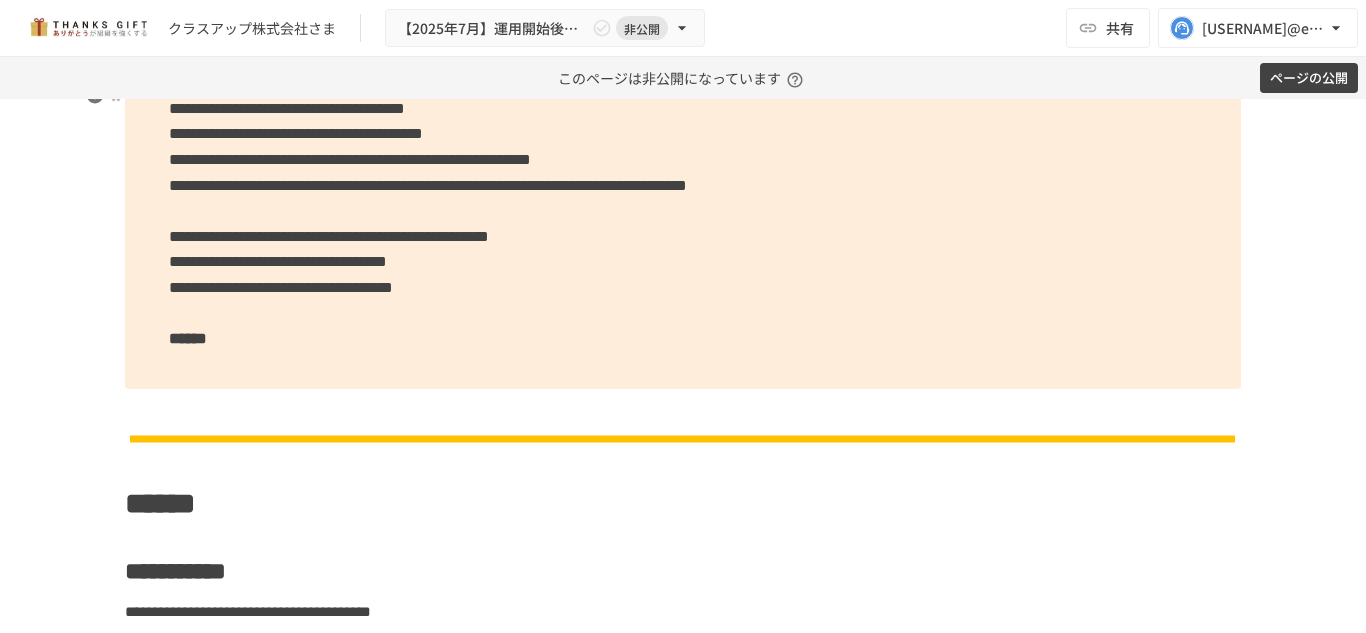 scroll, scrollTop: 9272, scrollLeft: 0, axis: vertical 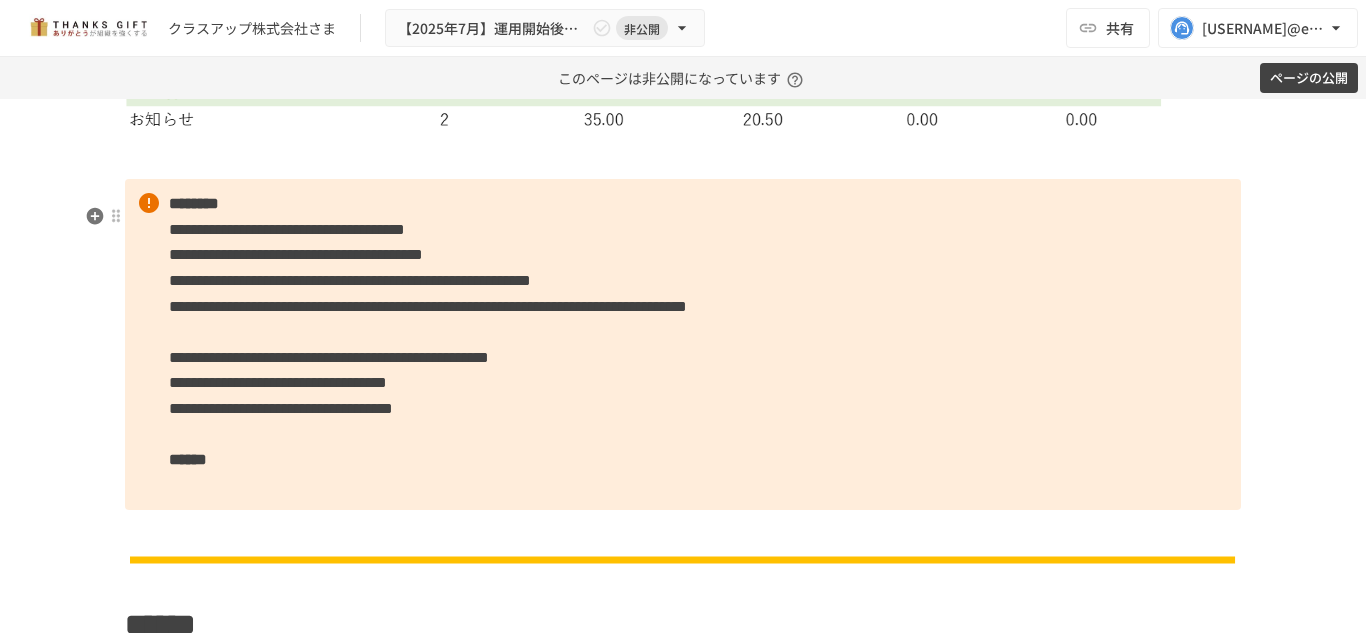 click on "**********" at bounding box center [683, 344] 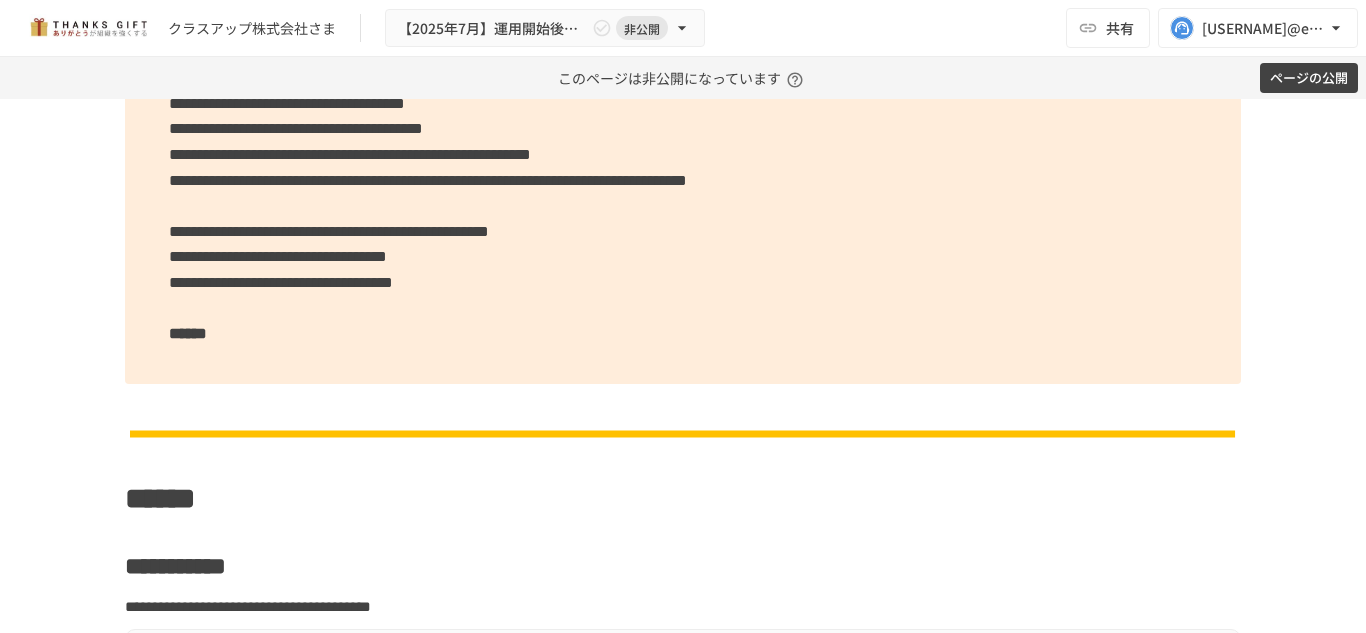 scroll, scrollTop: 9310, scrollLeft: 0, axis: vertical 